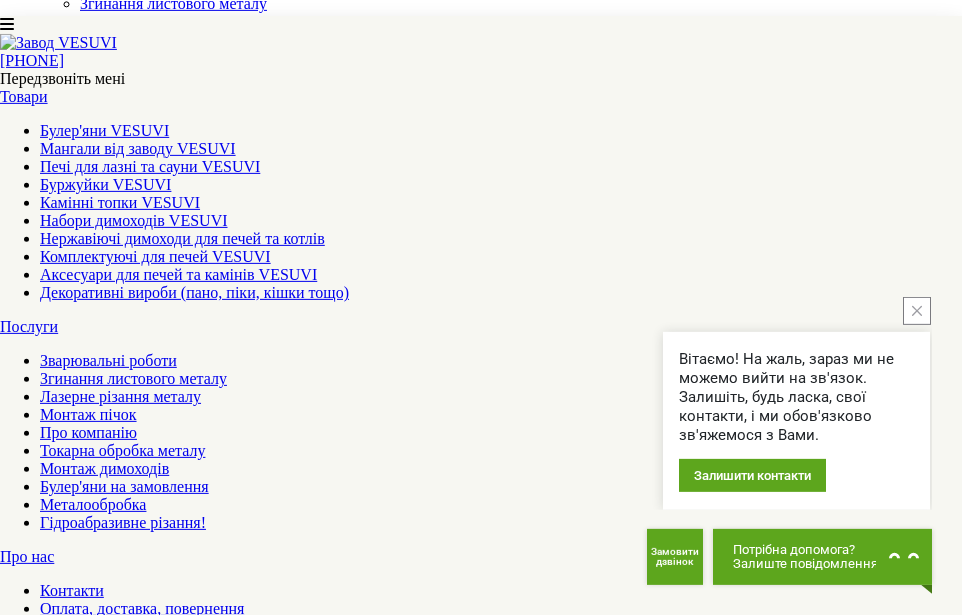 scroll, scrollTop: 306, scrollLeft: 0, axis: vertical 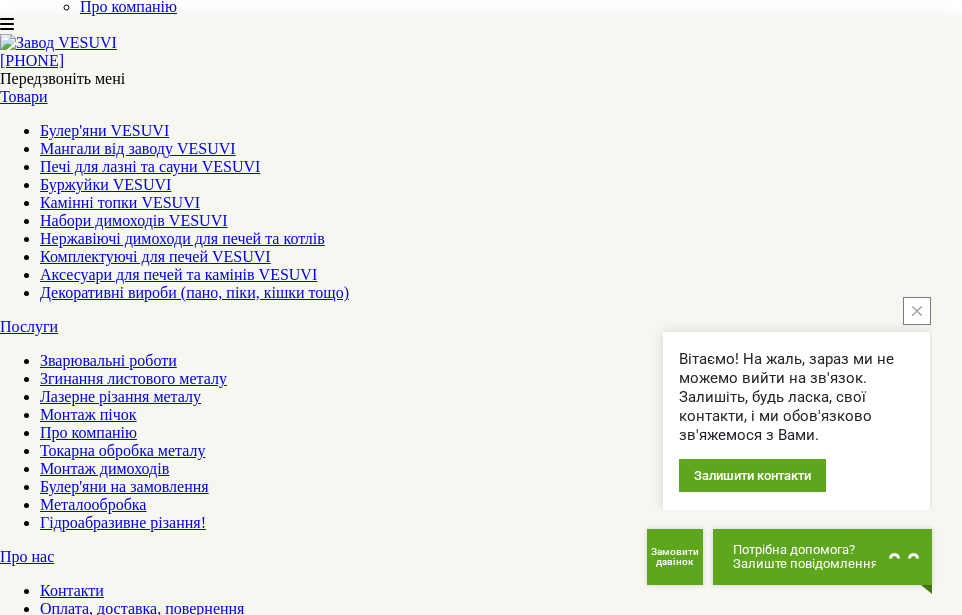 click at bounding box center [53, 1182] 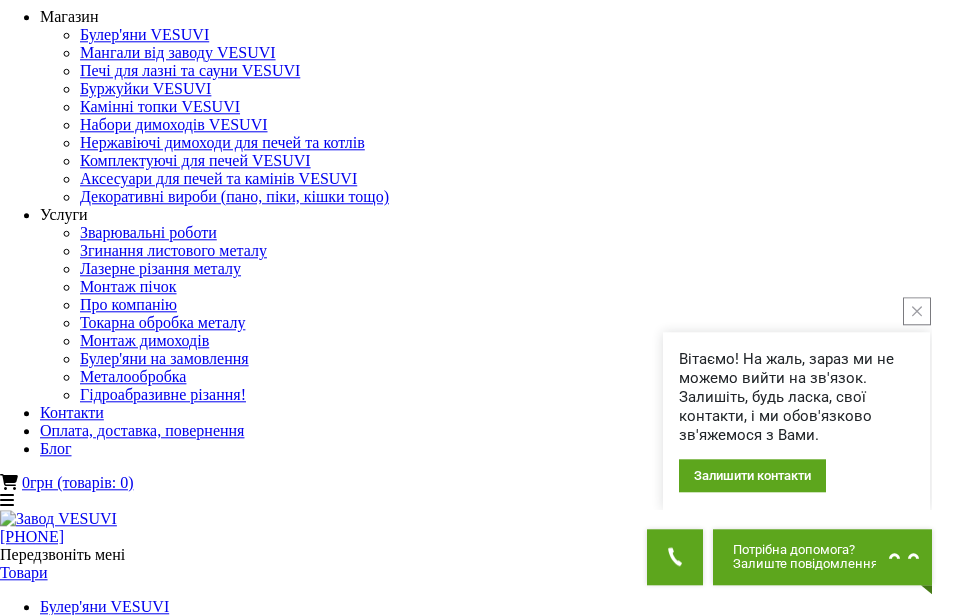 scroll, scrollTop: 0, scrollLeft: 0, axis: both 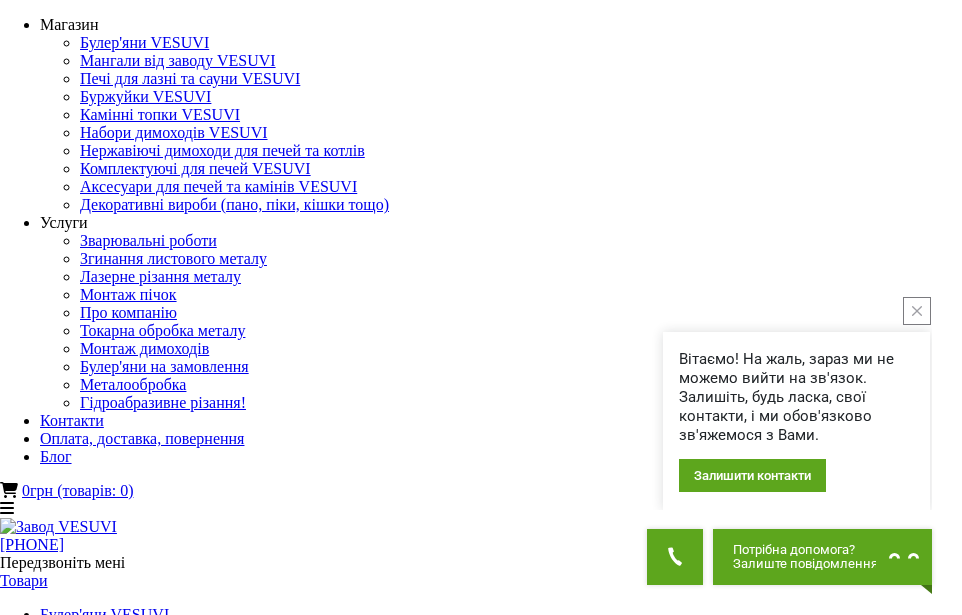 click on "Мангали від заводу VESUVI" at bounding box center [138, 1274] 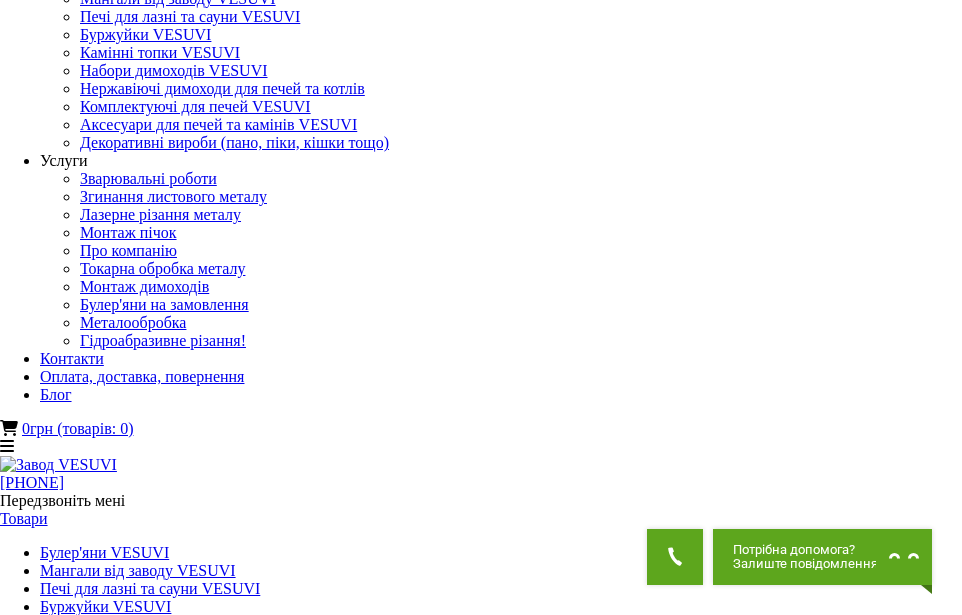 scroll, scrollTop: 102, scrollLeft: 0, axis: vertical 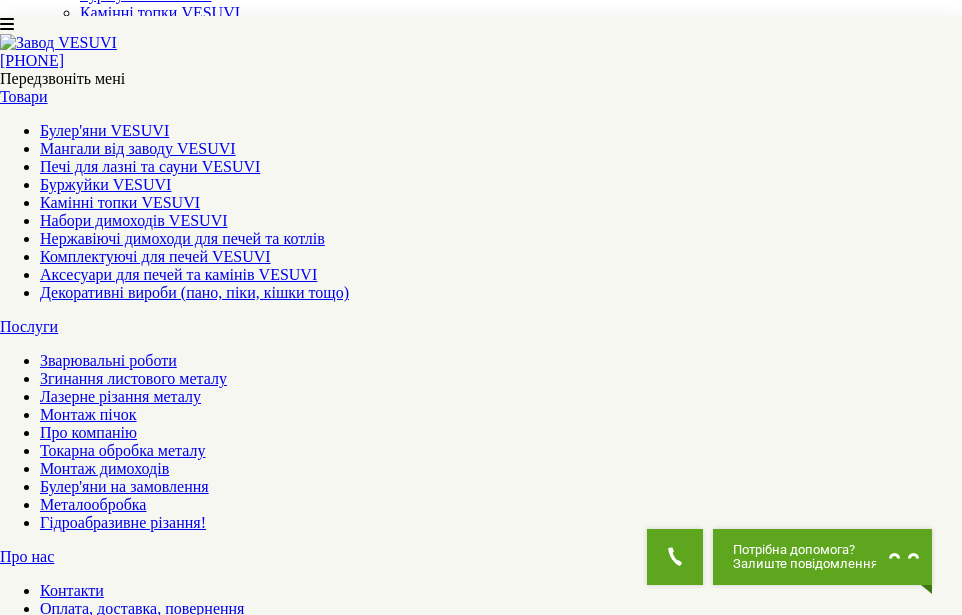 click on "Фарбування" at bounding box center (481, 1299) 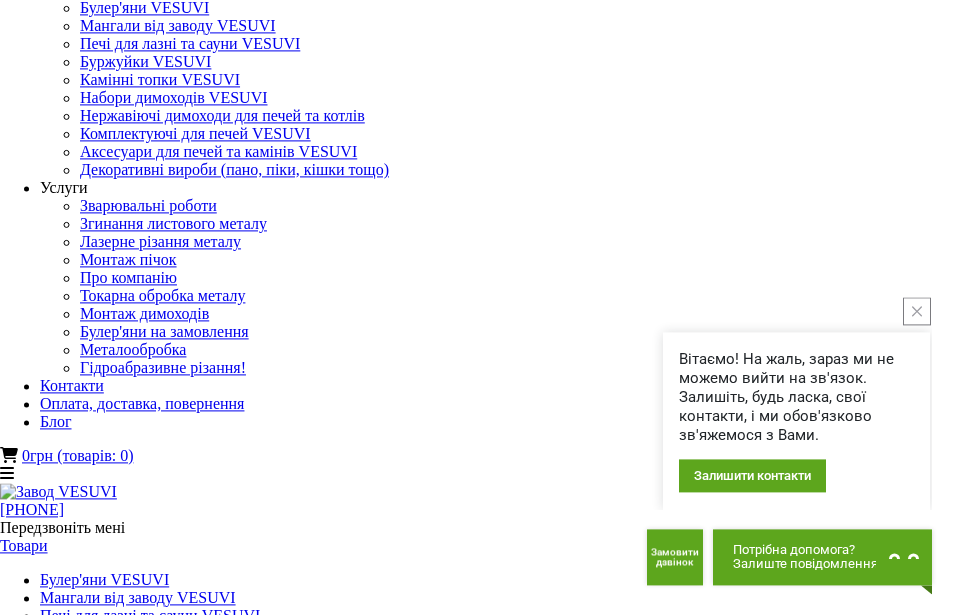 scroll, scrollTop: 0, scrollLeft: 0, axis: both 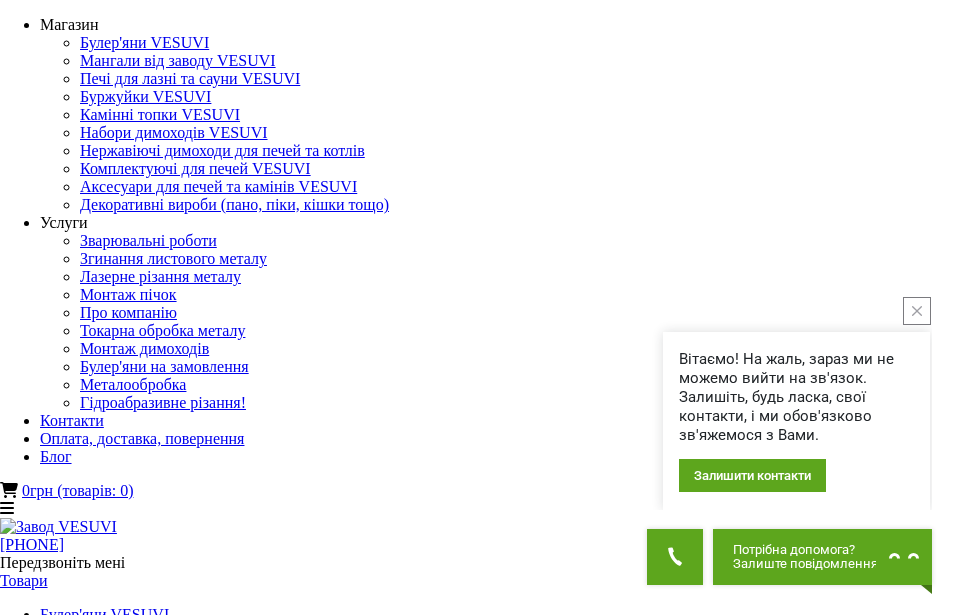 click on "Аксесуари для печей та камінів VESUVI" at bounding box center [178, 758] 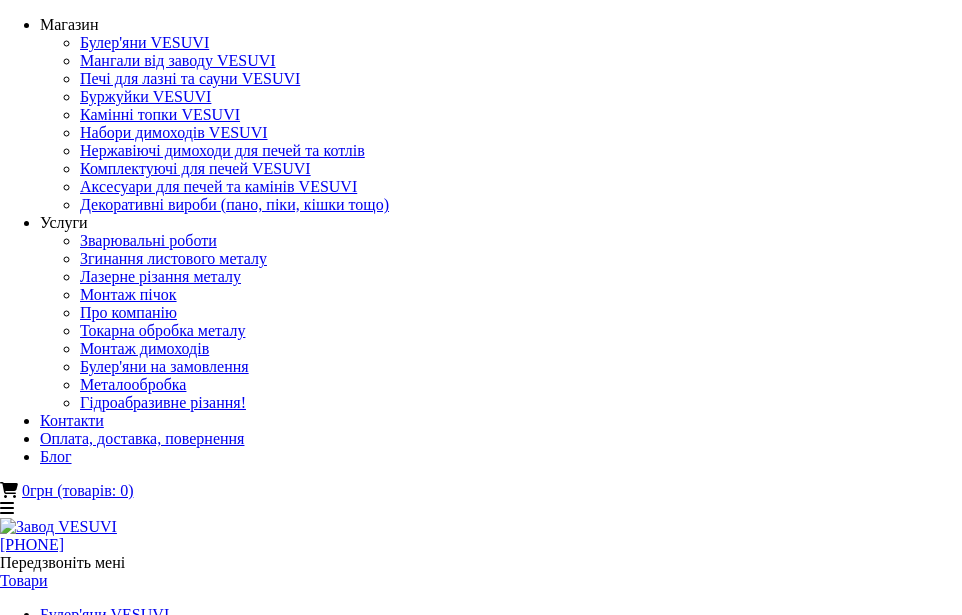 type on "*****" 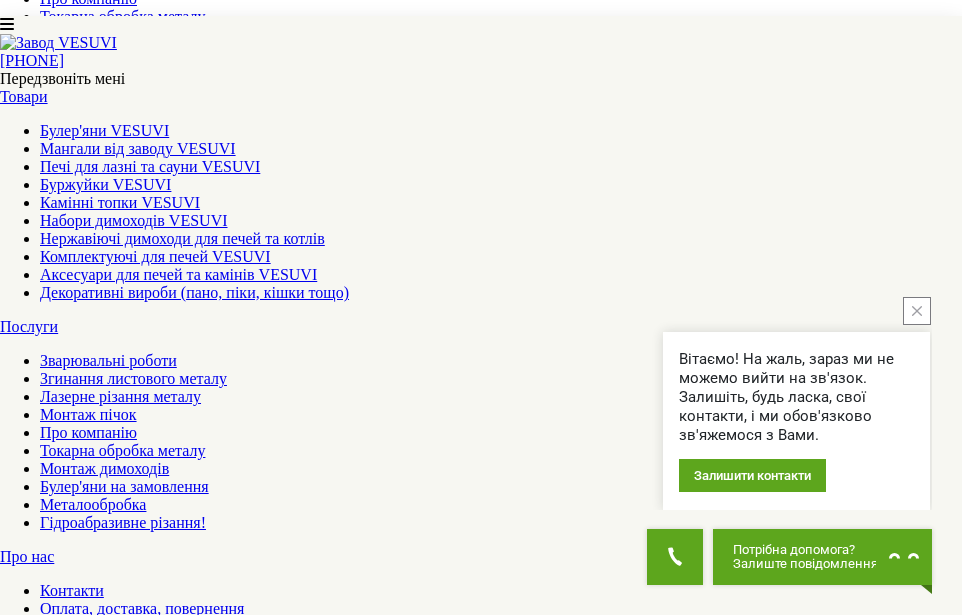 scroll, scrollTop: 306, scrollLeft: 0, axis: vertical 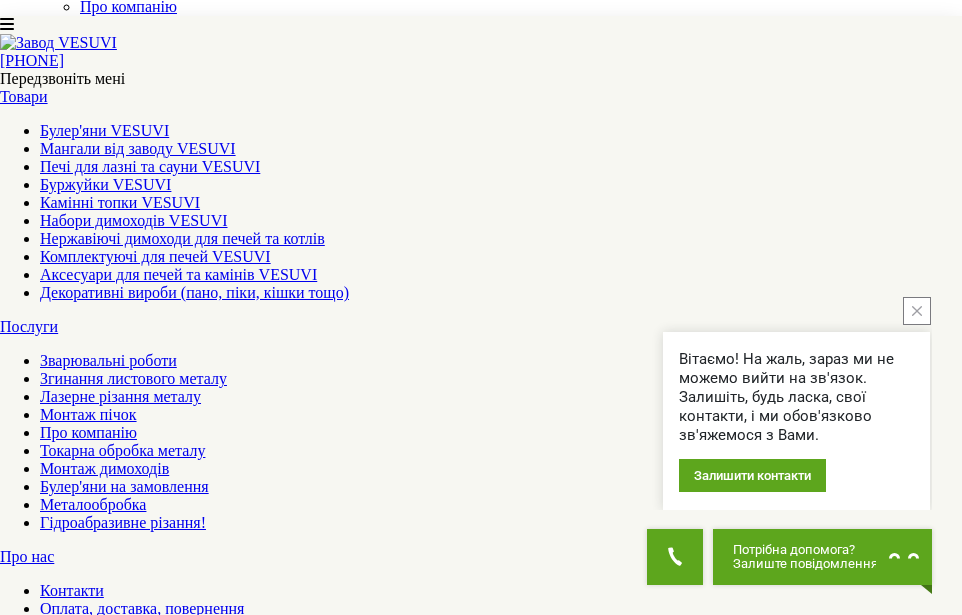 click on "Аксесуари для печей та камінів VESUVI" at bounding box center (178, 274) 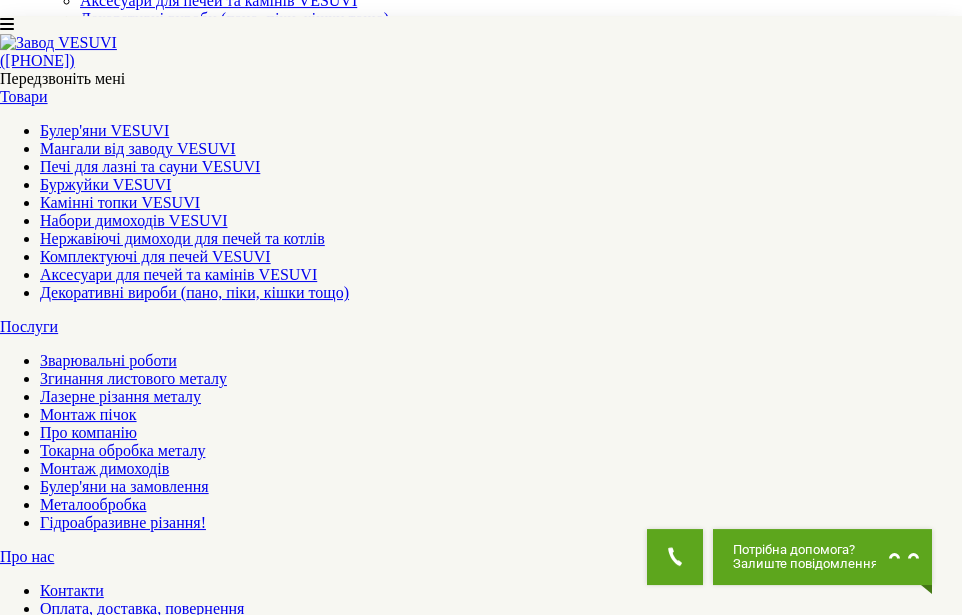 scroll, scrollTop: 0, scrollLeft: 0, axis: both 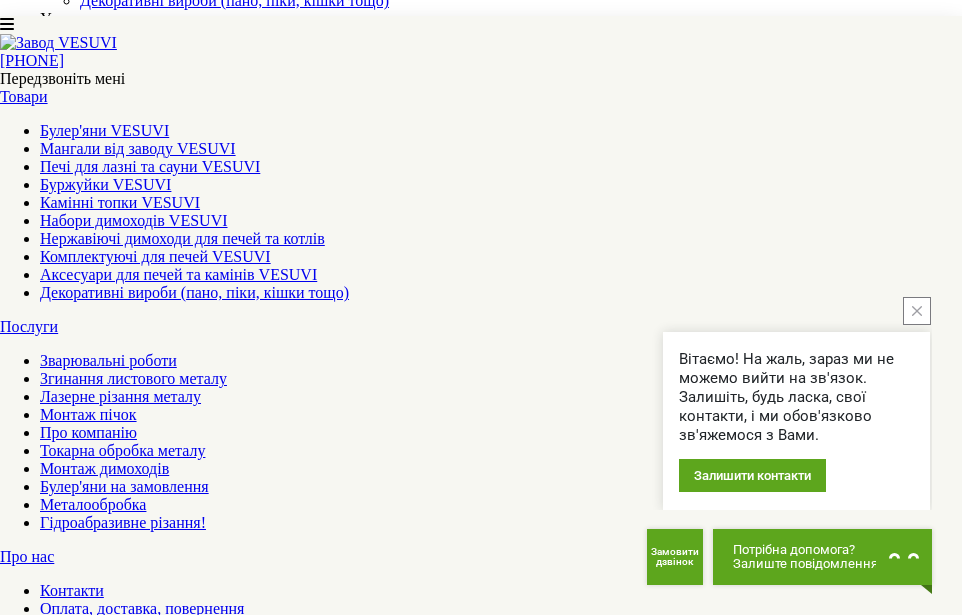 click on "Купити" at bounding box center [29, 1565] 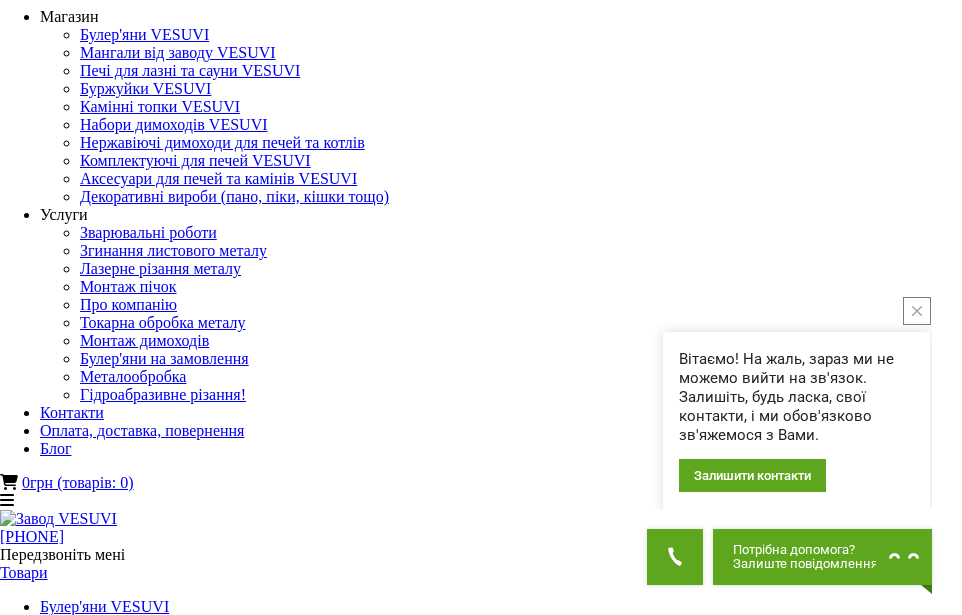scroll, scrollTop: 0, scrollLeft: 0, axis: both 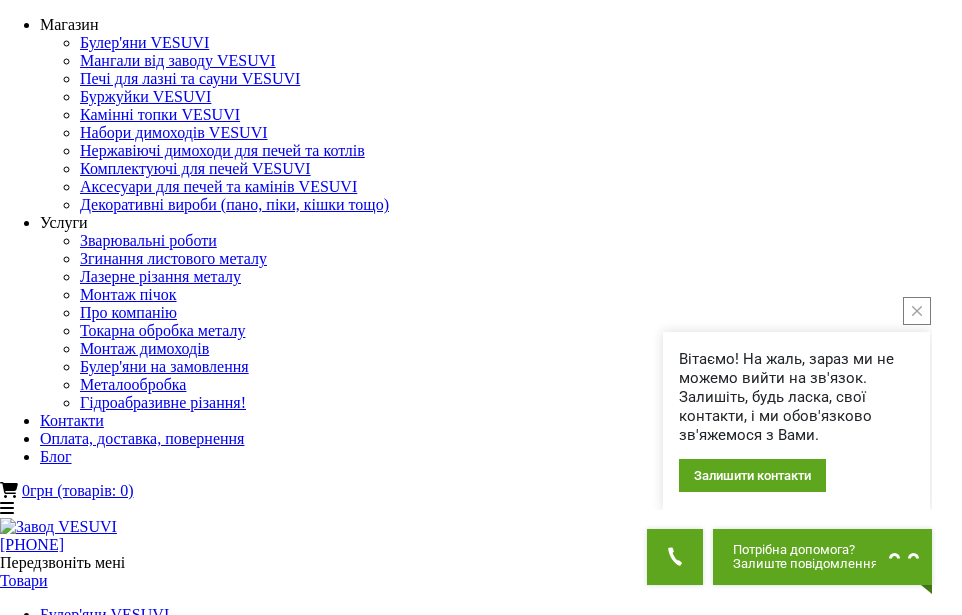 click on "Мангали від заводу VESUVI" at bounding box center [138, 1389] 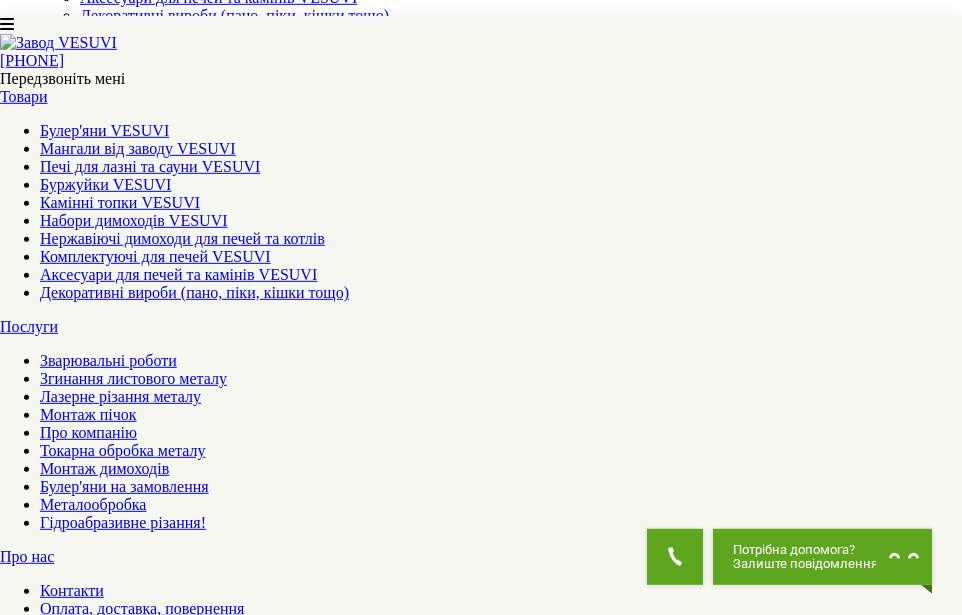 scroll, scrollTop: 204, scrollLeft: 0, axis: vertical 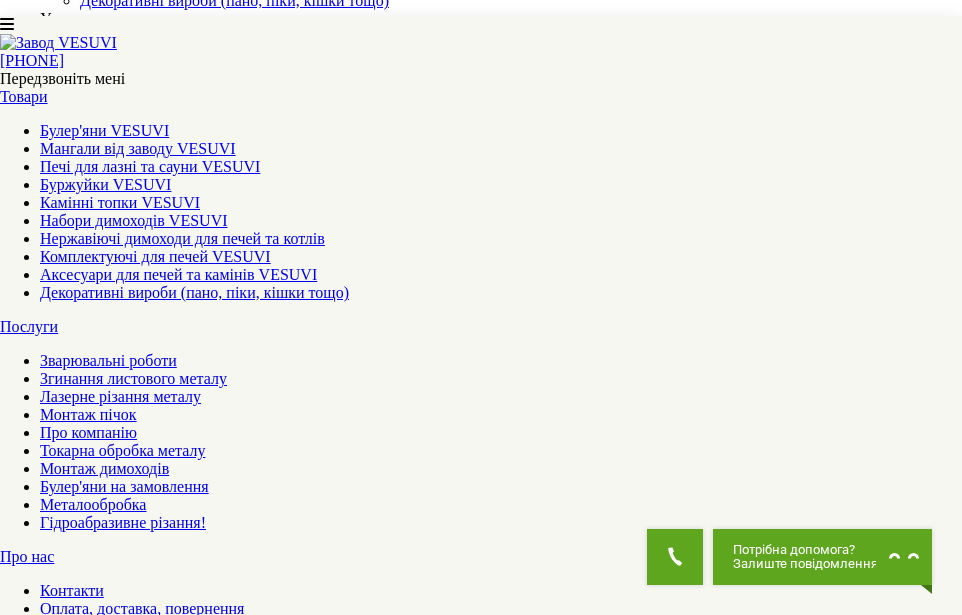 click on "Аксесуари до мангалів VESUVI" at bounding box center [481, 2117] 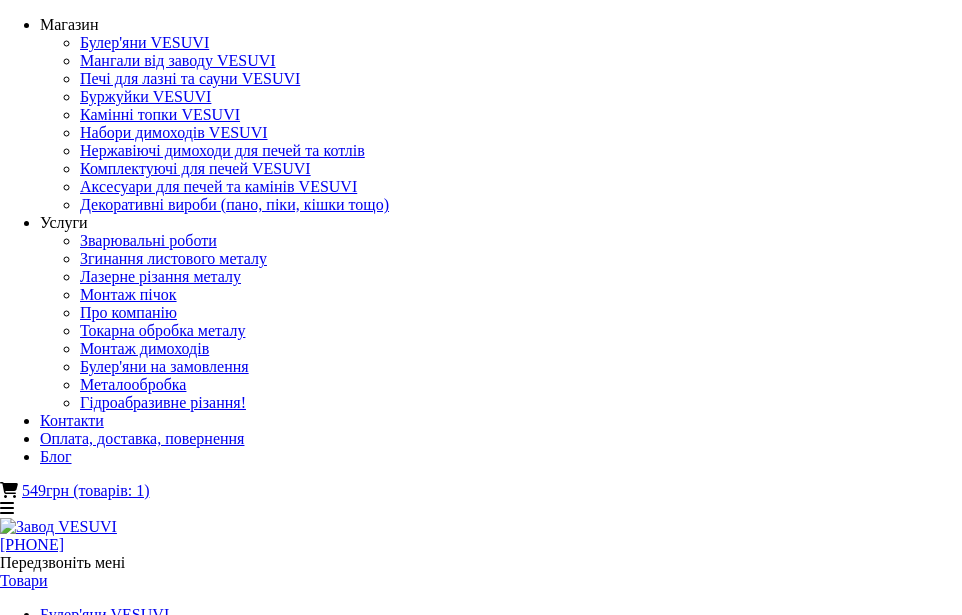type on "**" 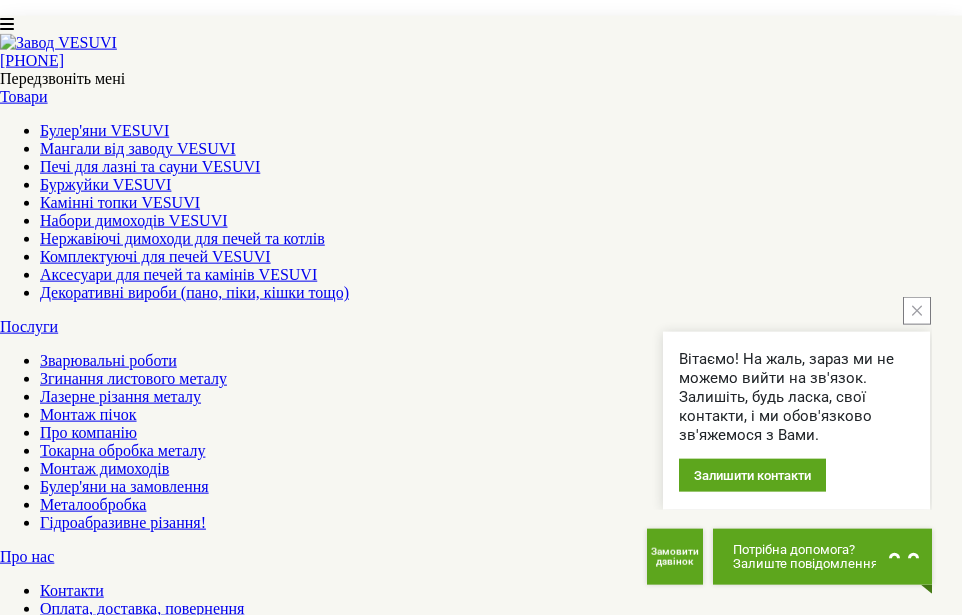 scroll, scrollTop: 3060, scrollLeft: 0, axis: vertical 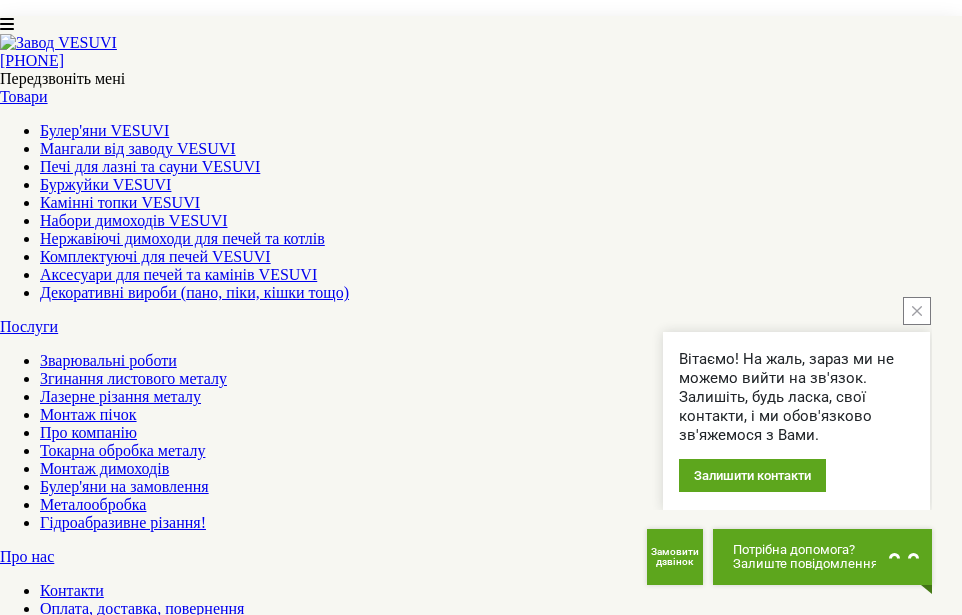 click at bounding box center [917, 311] 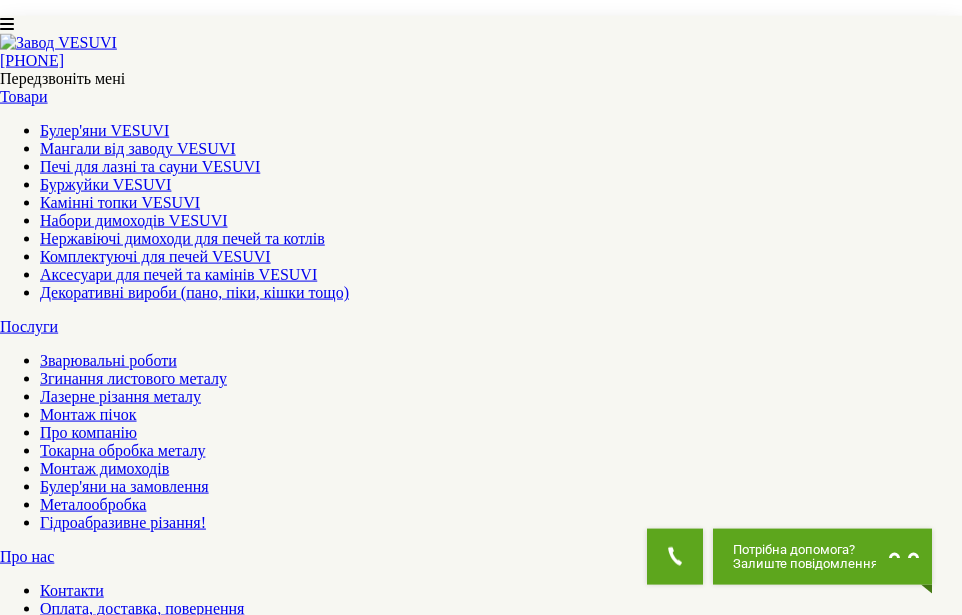scroll, scrollTop: 2644, scrollLeft: 0, axis: vertical 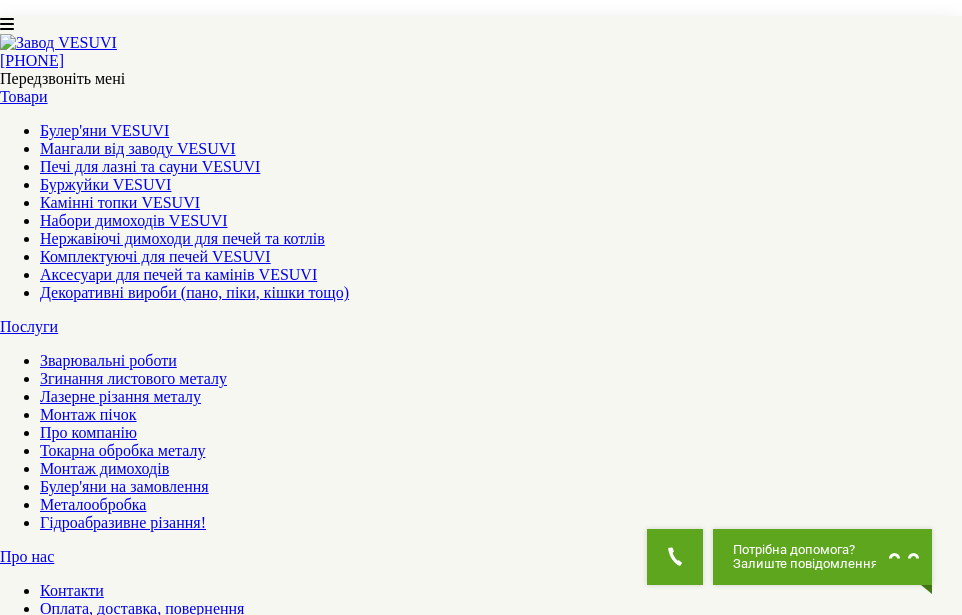 click on "1 товар(ів) - 549грн" at bounding box center (86, 680) 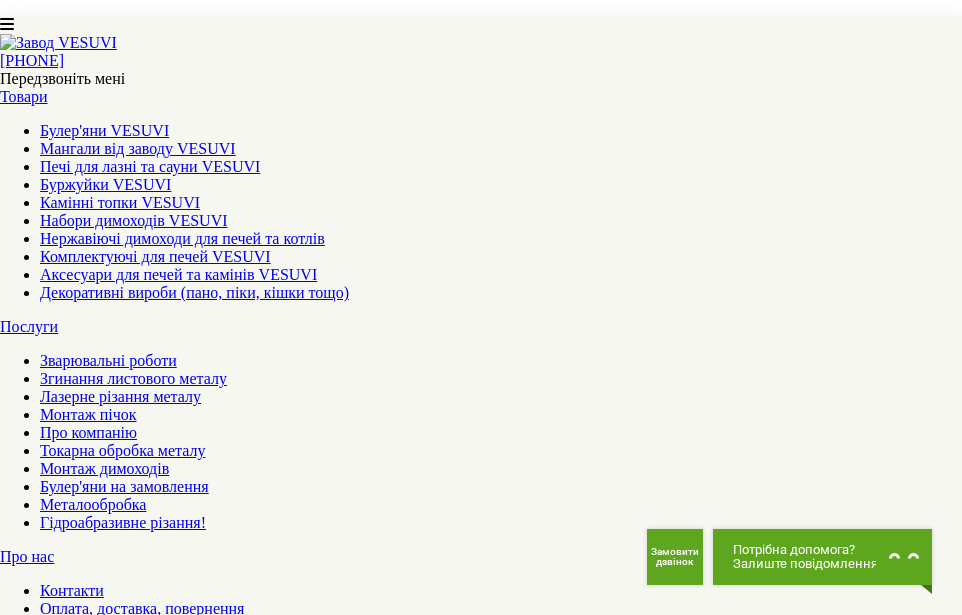 click on "Оформити замовлення" at bounding box center (284, -1307) 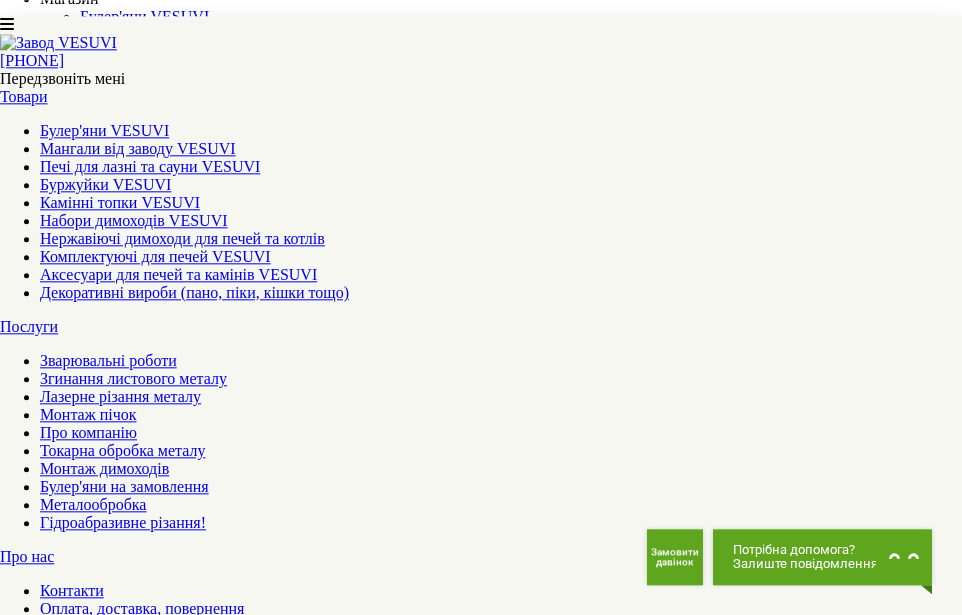 scroll, scrollTop: 0, scrollLeft: 0, axis: both 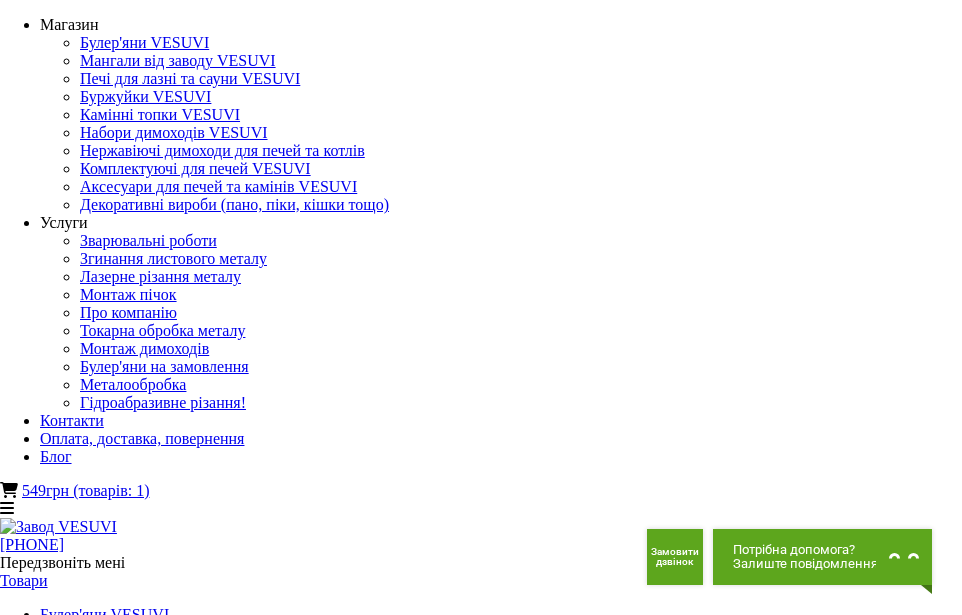 click on "Ім'я" at bounding box center (87, 1588) 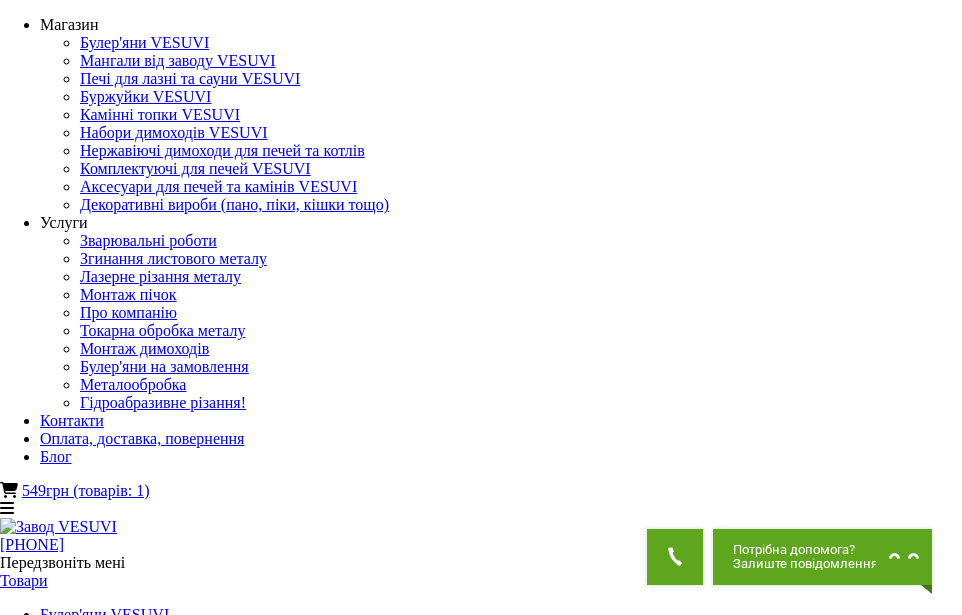 type on "*" 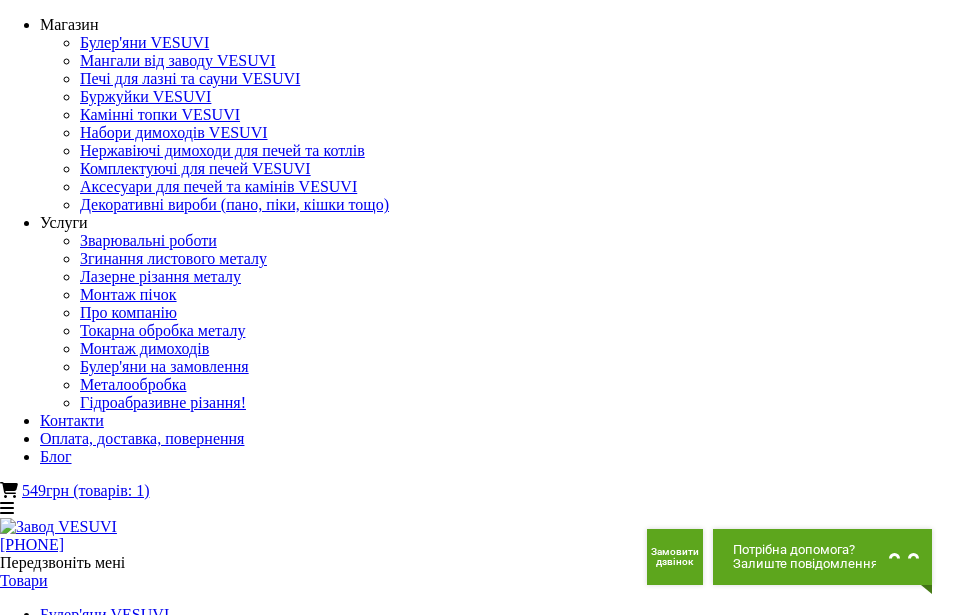 type on "******" 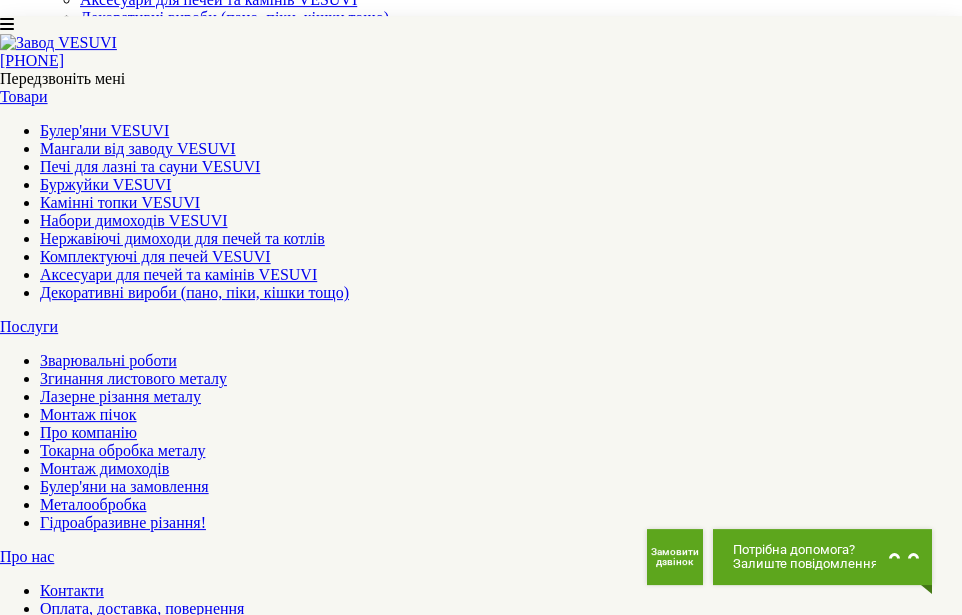 scroll, scrollTop: 204, scrollLeft: 0, axis: vertical 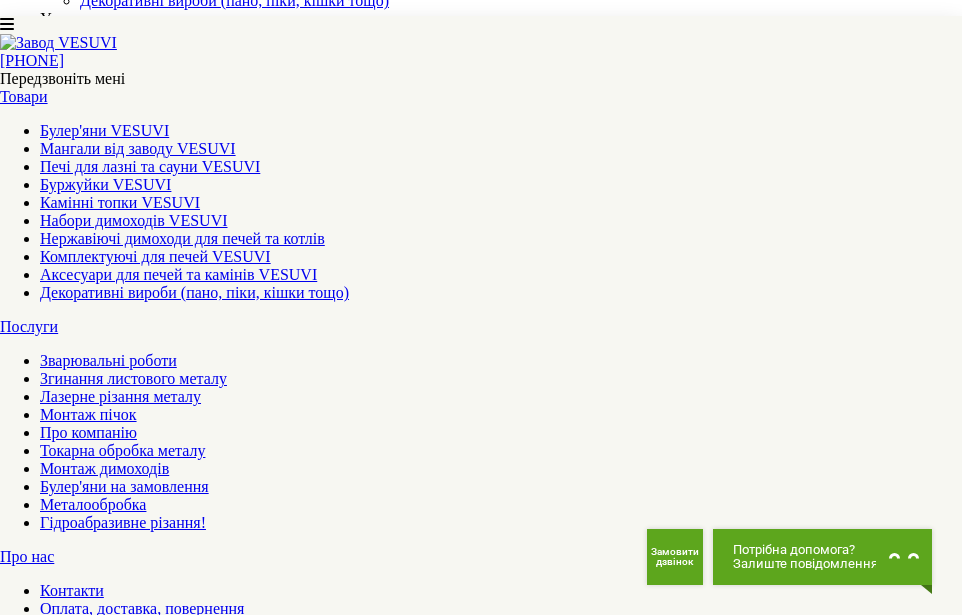 type on "**********" 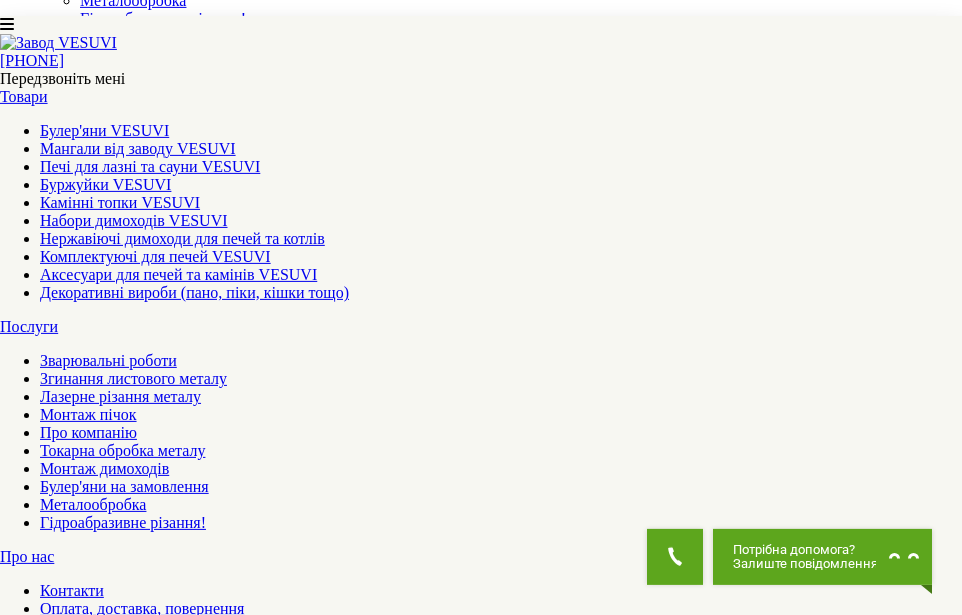 scroll, scrollTop: 408, scrollLeft: 0, axis: vertical 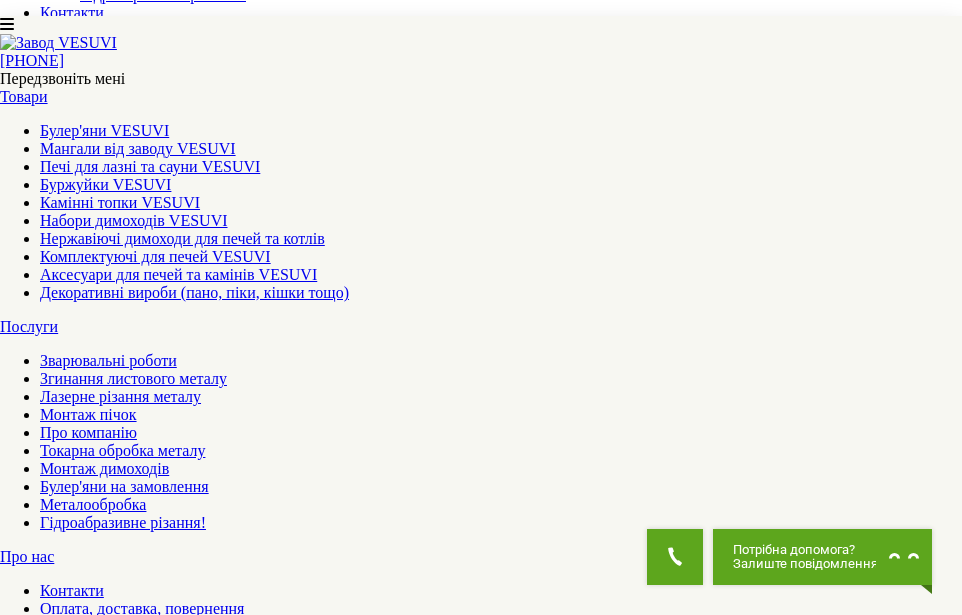 type on "**********" 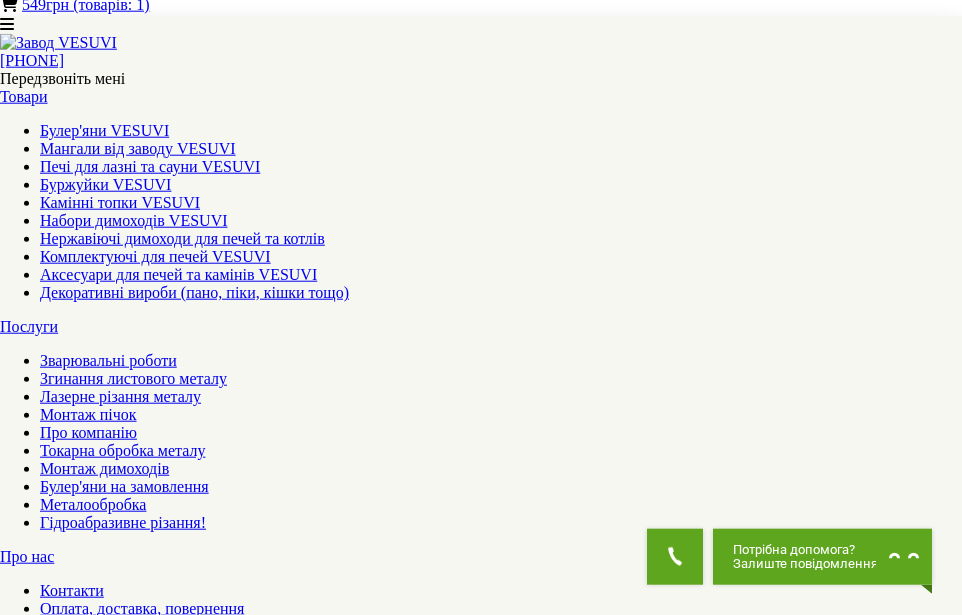 scroll, scrollTop: 510, scrollLeft: 0, axis: vertical 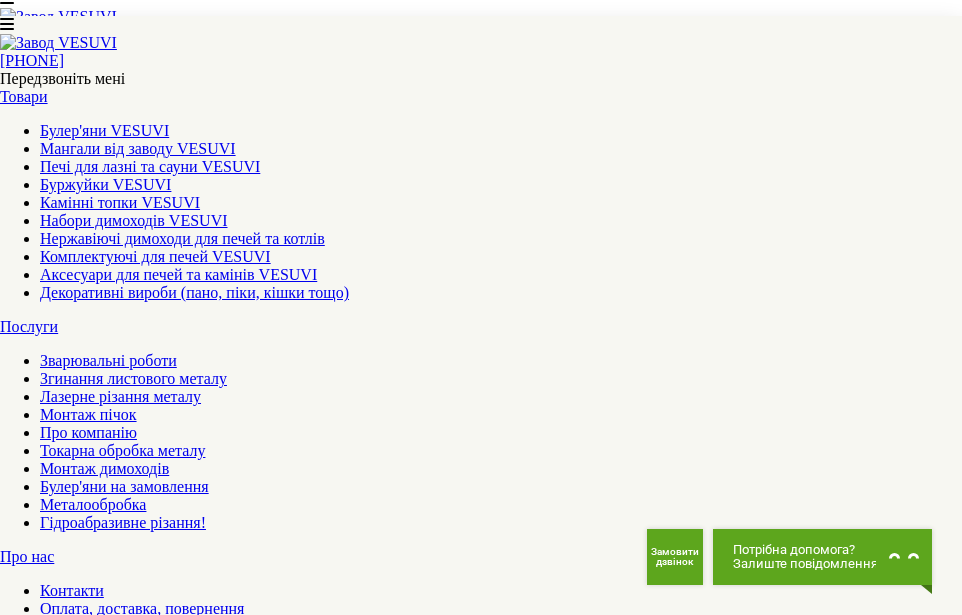 click on "**********" at bounding box center [345, 1374] 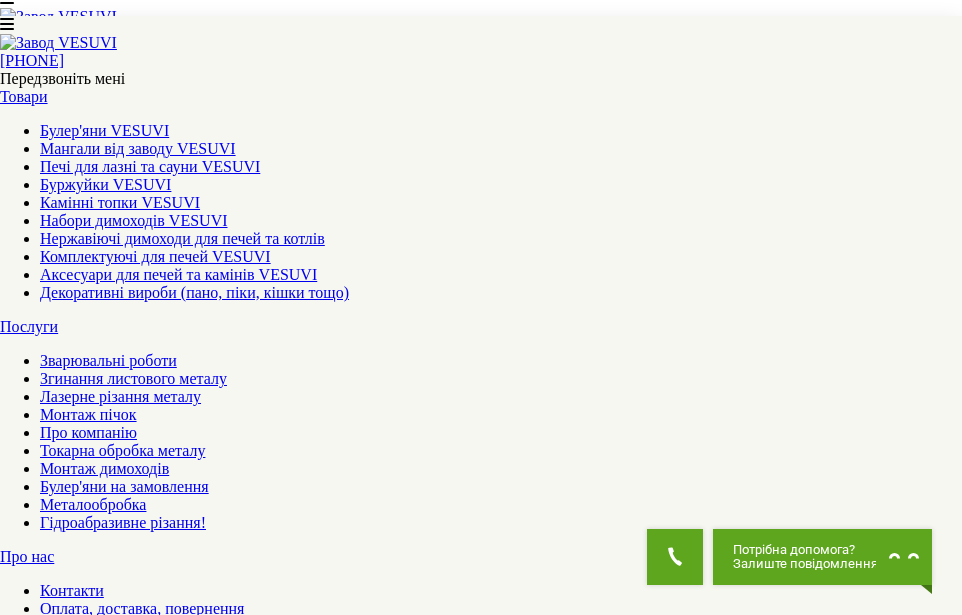 click on "**********" at bounding box center (0, 0) 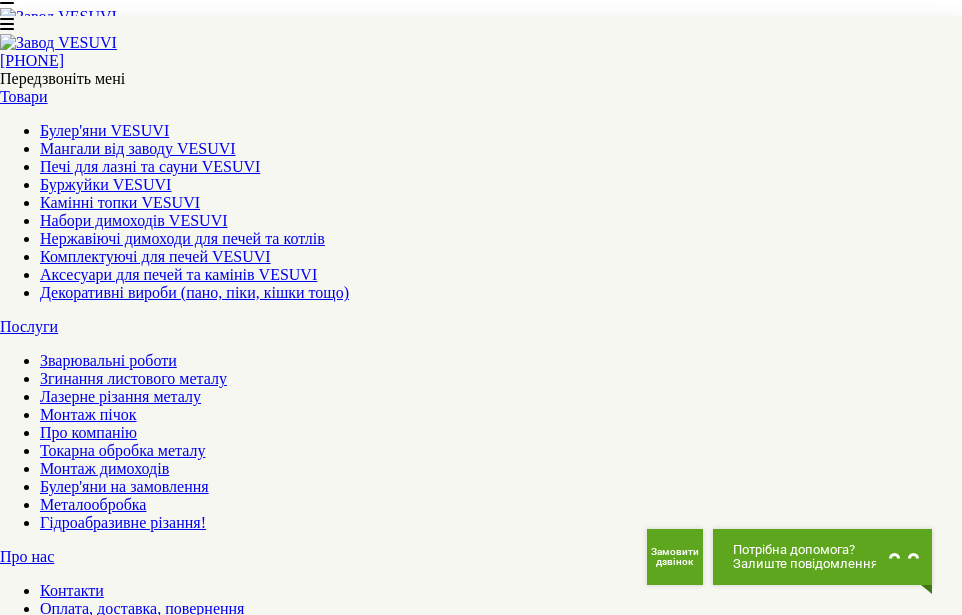 click at bounding box center (447, 260) 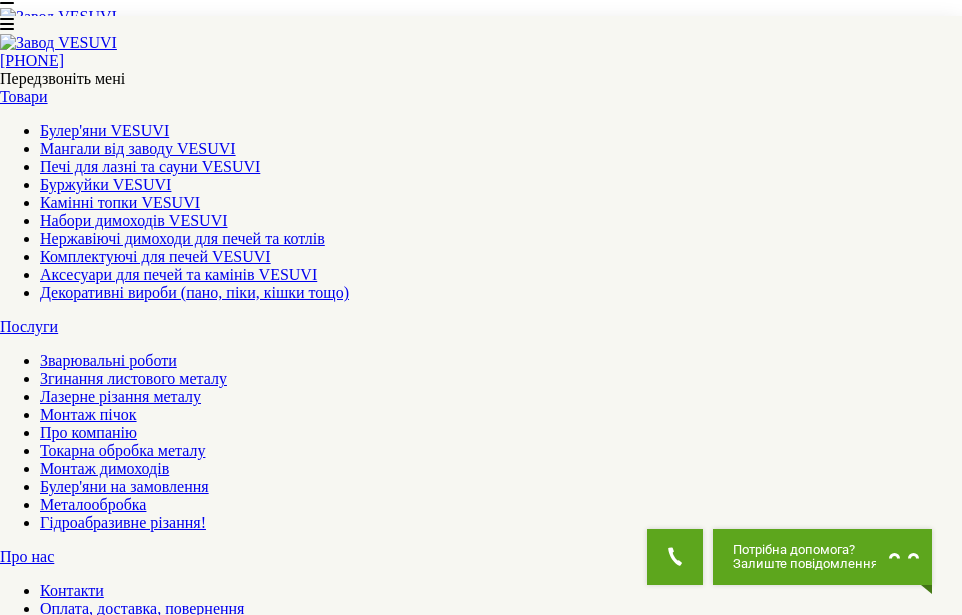 type on "*" 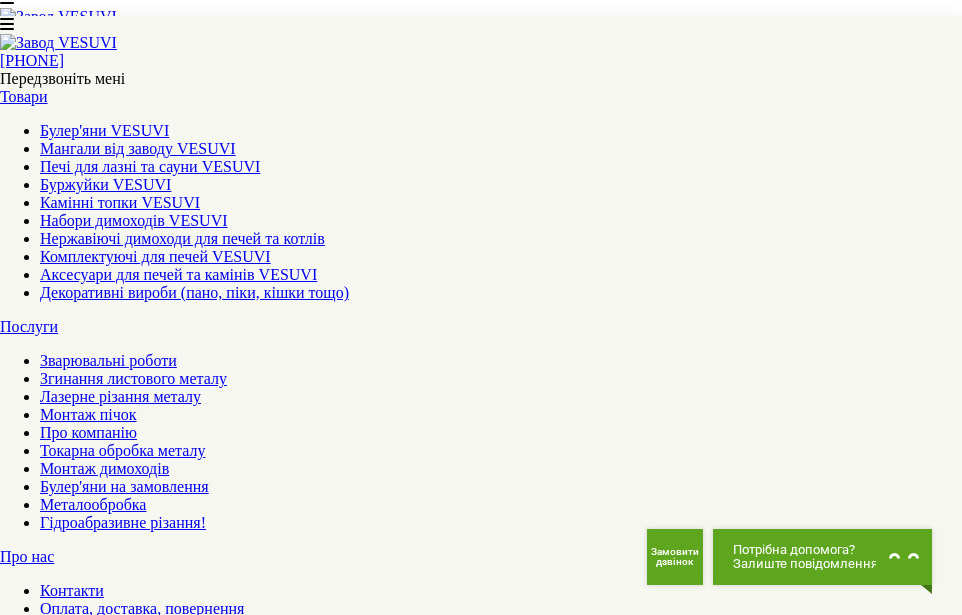 type on "*********" 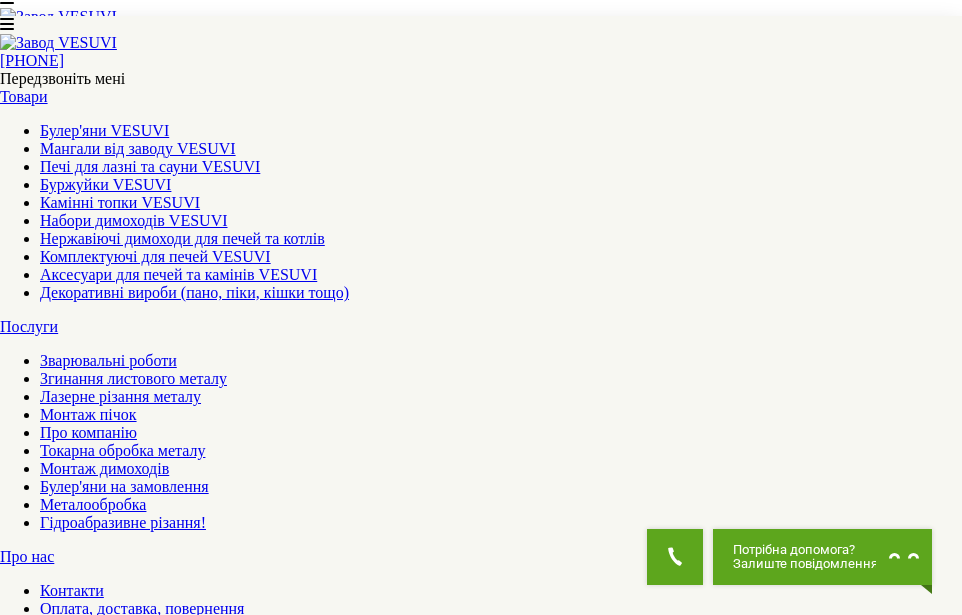 click at bounding box center [447, 260] 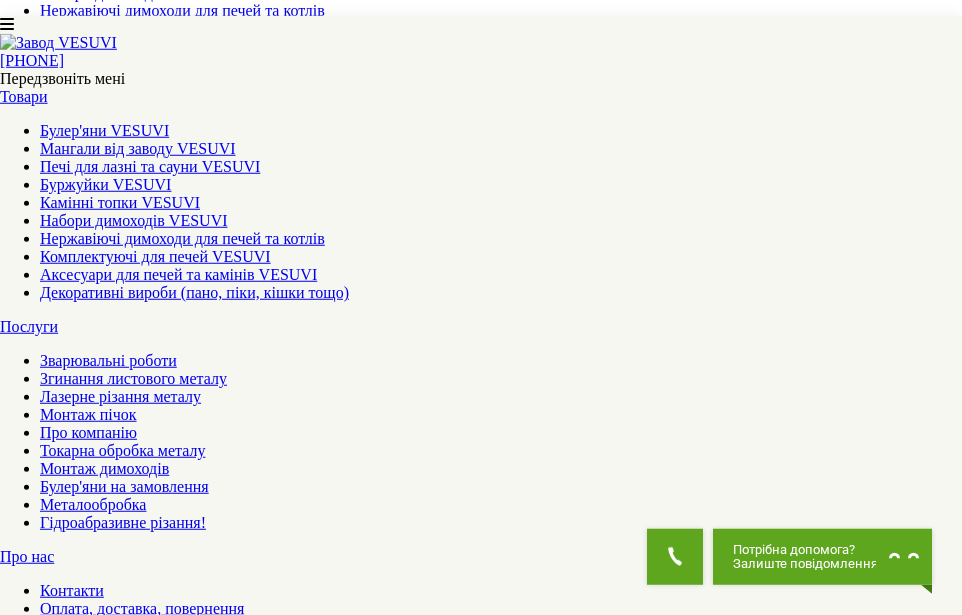 scroll, scrollTop: 714, scrollLeft: 0, axis: vertical 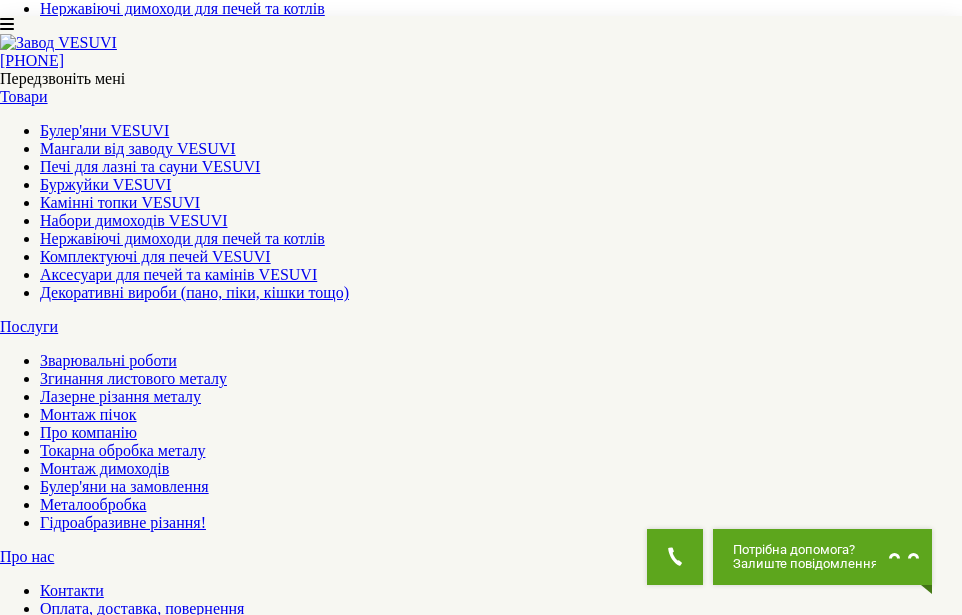 click on "--- Оберіть ---" at bounding box center [64, 1293] 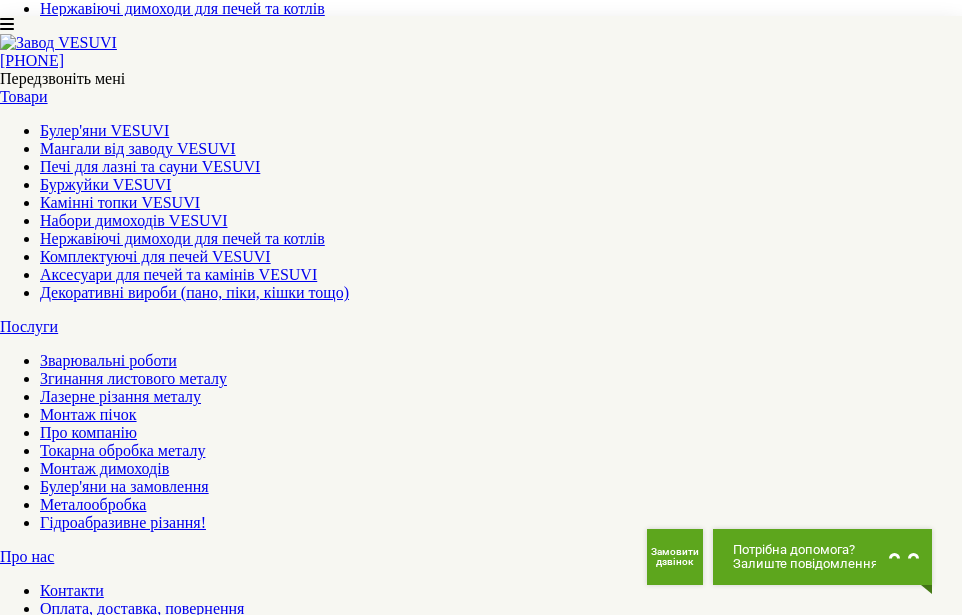 select on "**********" 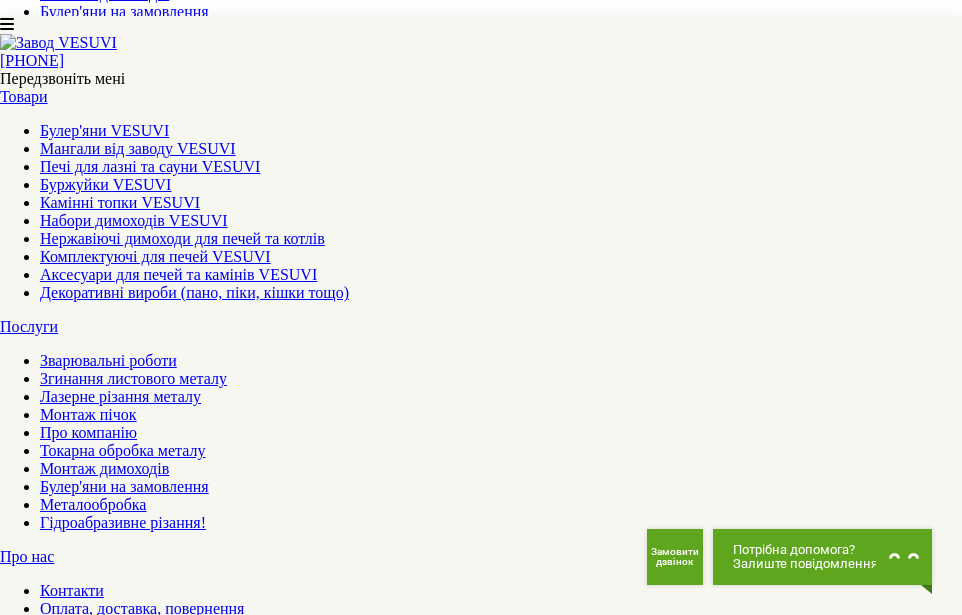 scroll, scrollTop: 966, scrollLeft: 0, axis: vertical 